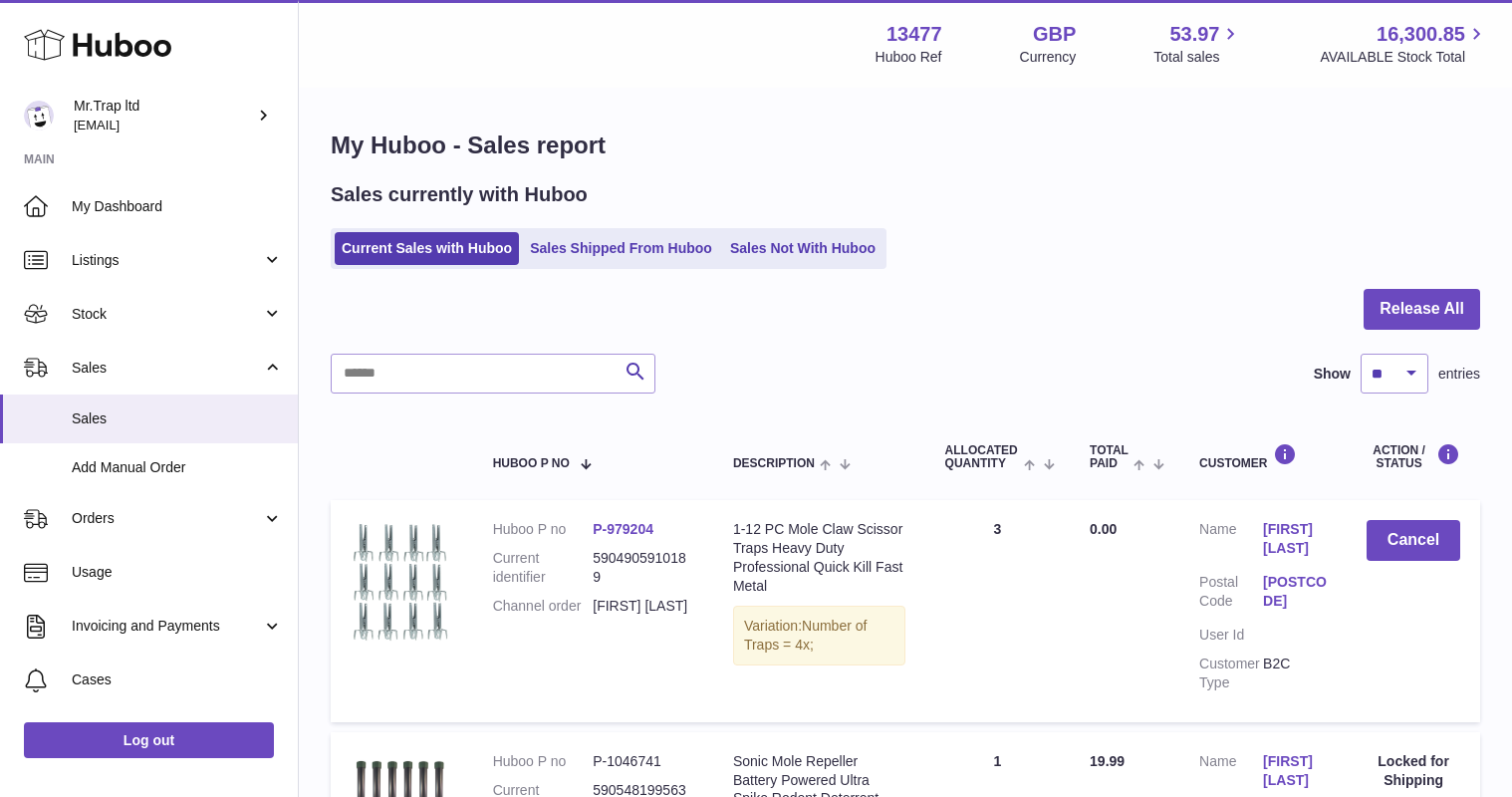 scroll, scrollTop: 112, scrollLeft: 0, axis: vertical 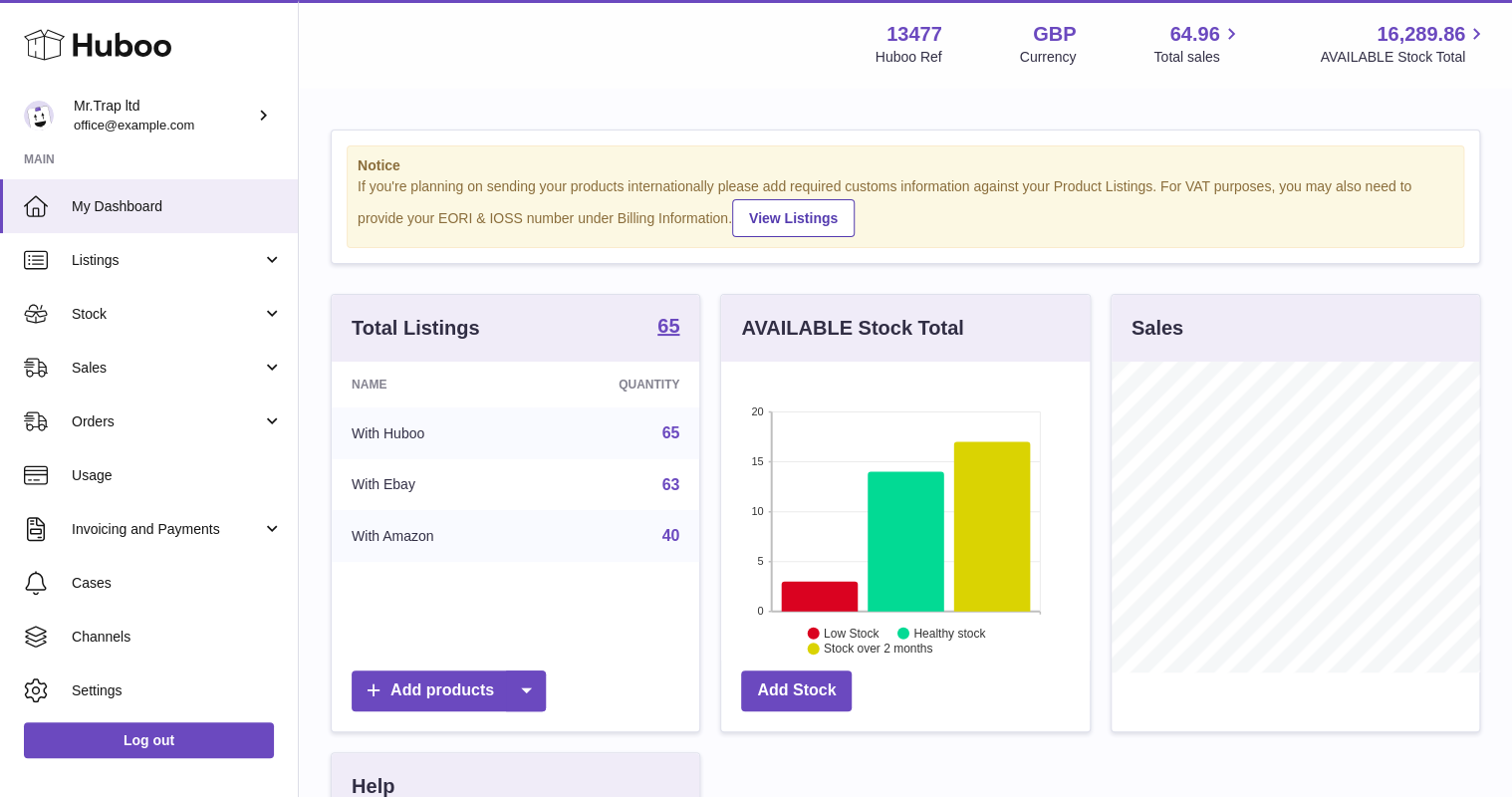 click on "Sales" at bounding box center (148, 368) 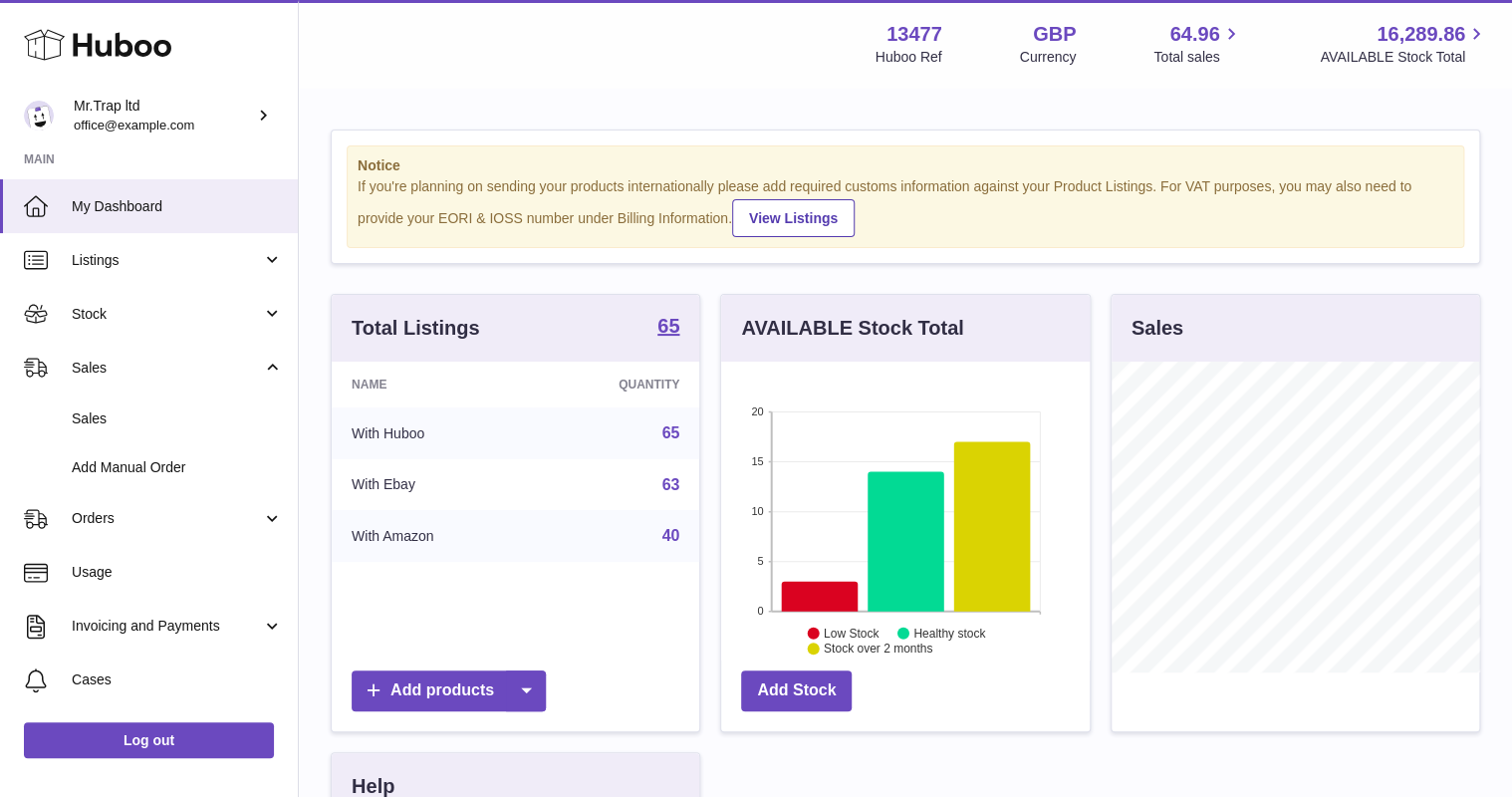 click on "Sales" at bounding box center (148, 418) 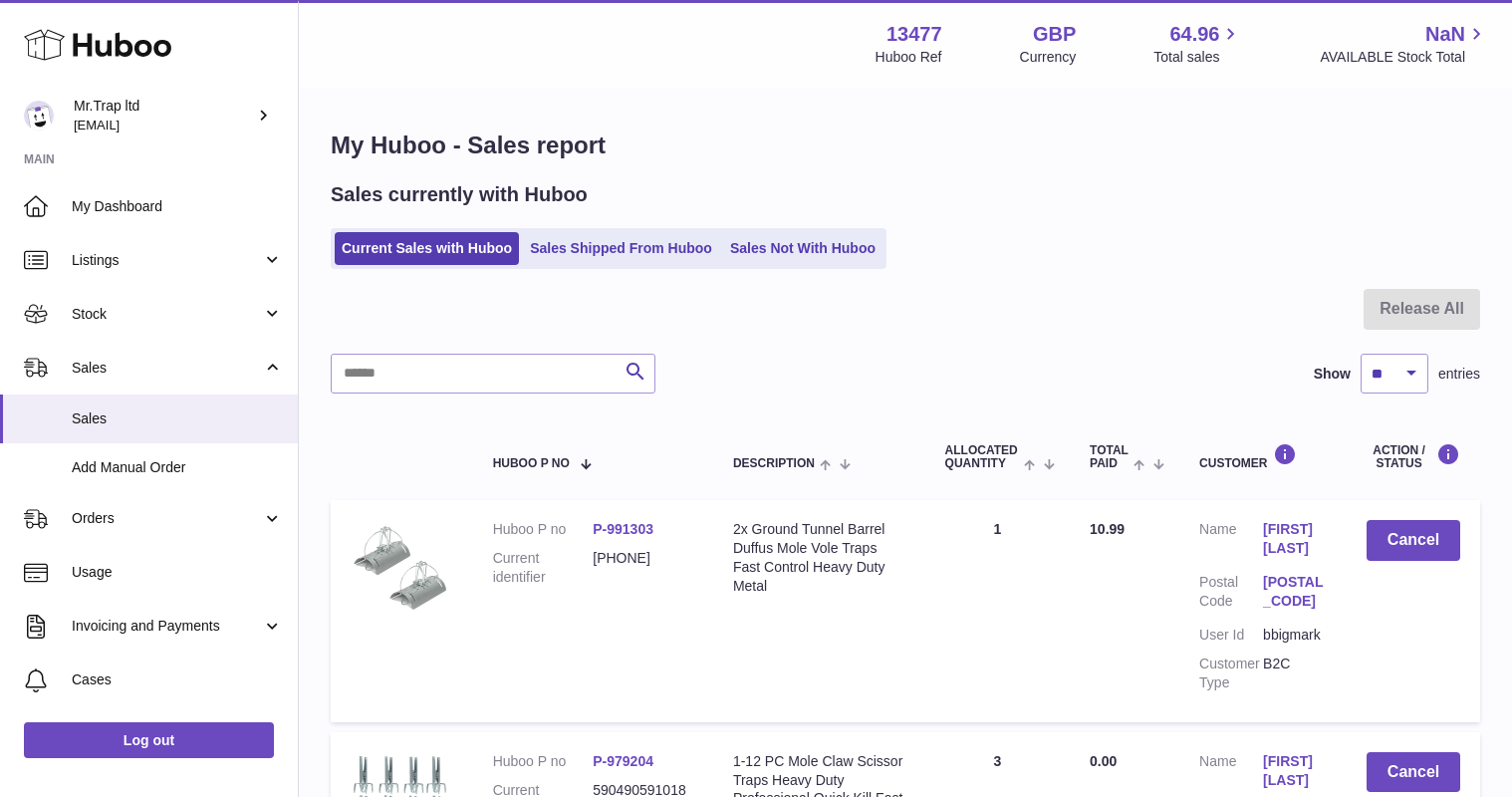 scroll, scrollTop: 0, scrollLeft: 0, axis: both 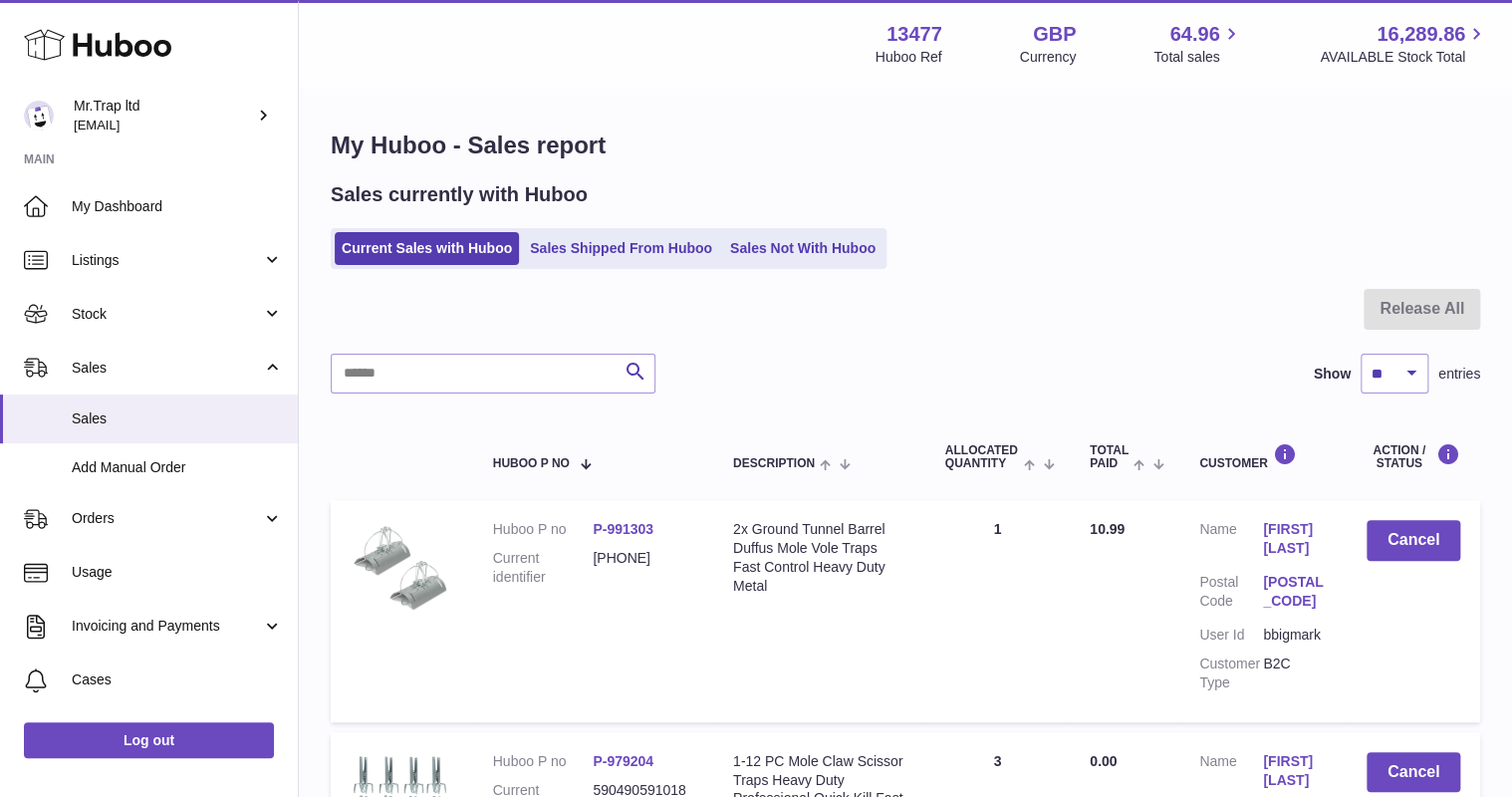 click on "Sales Not With Huboo" at bounding box center (803, 248) 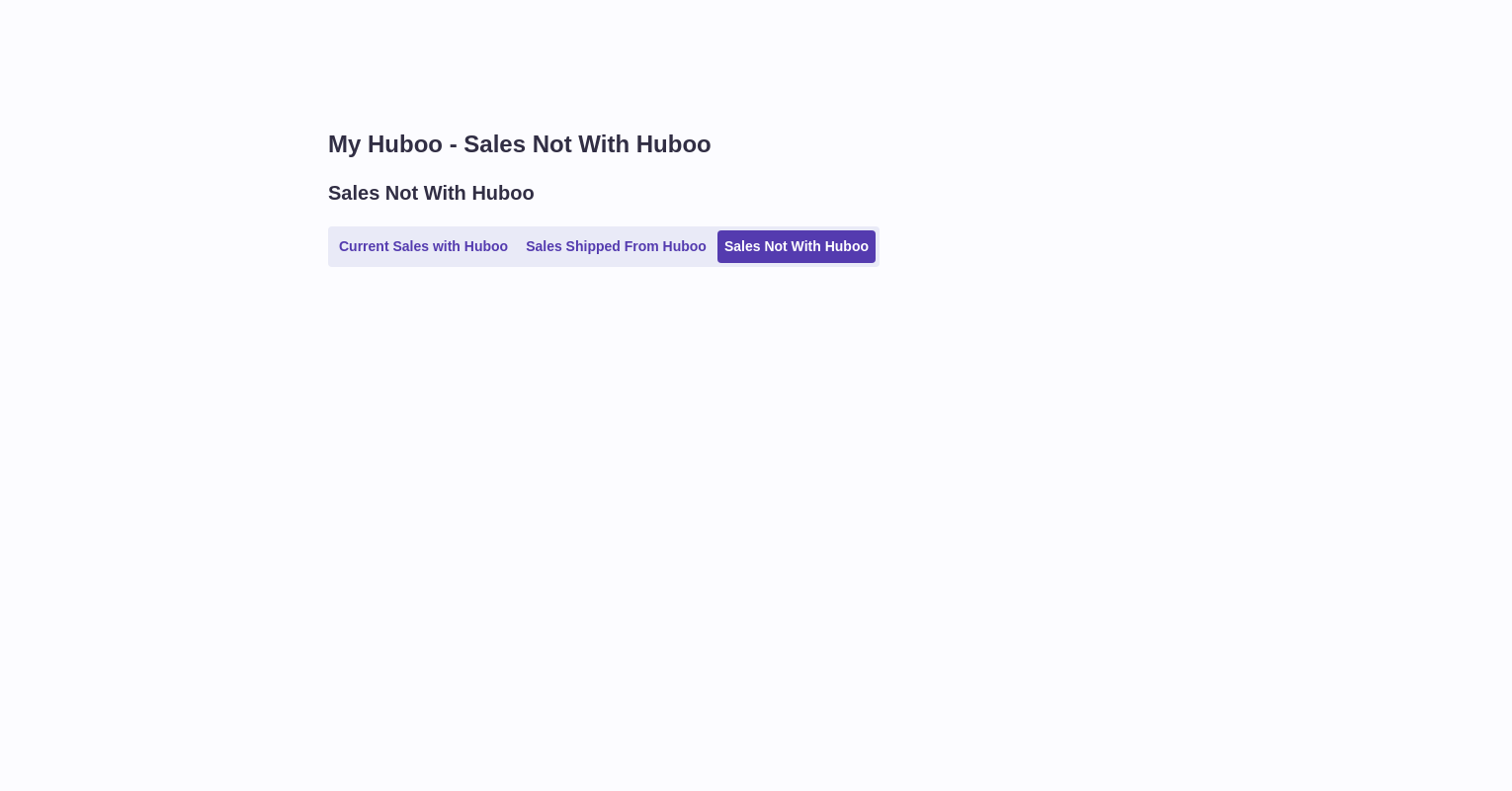 scroll, scrollTop: 0, scrollLeft: 0, axis: both 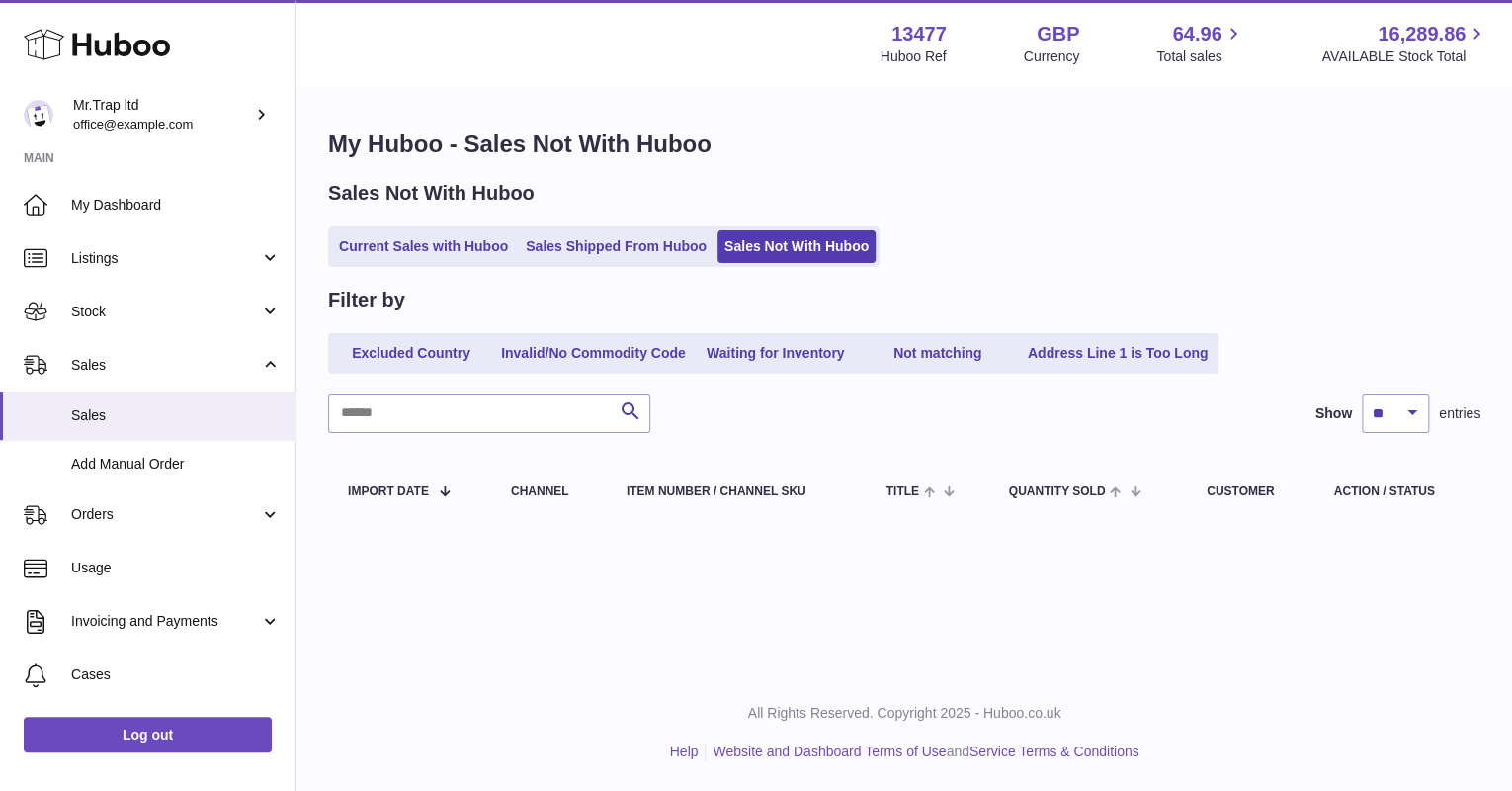 click on "Current Sales with Huboo" at bounding box center [423, 246] 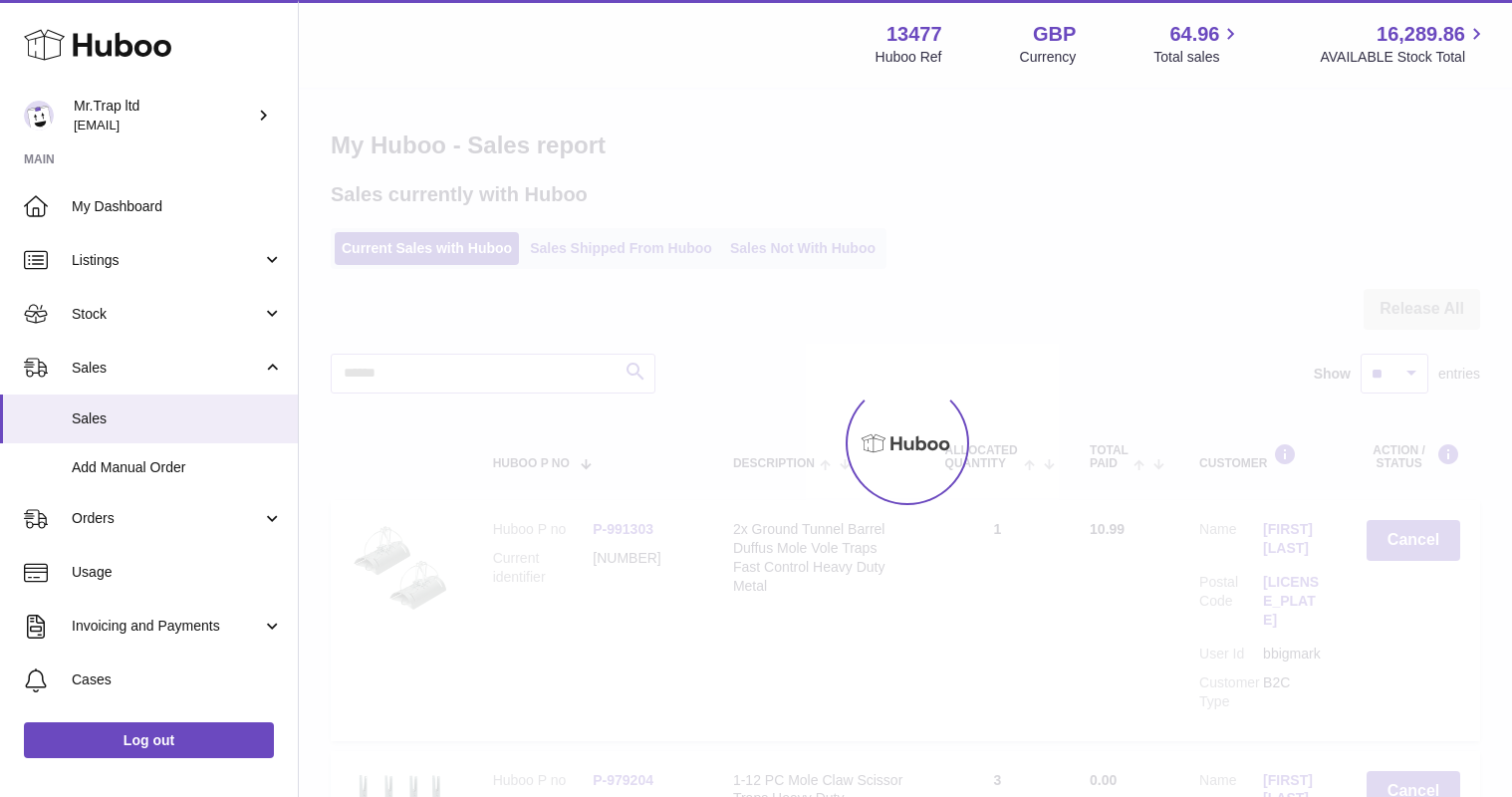 scroll, scrollTop: 0, scrollLeft: 0, axis: both 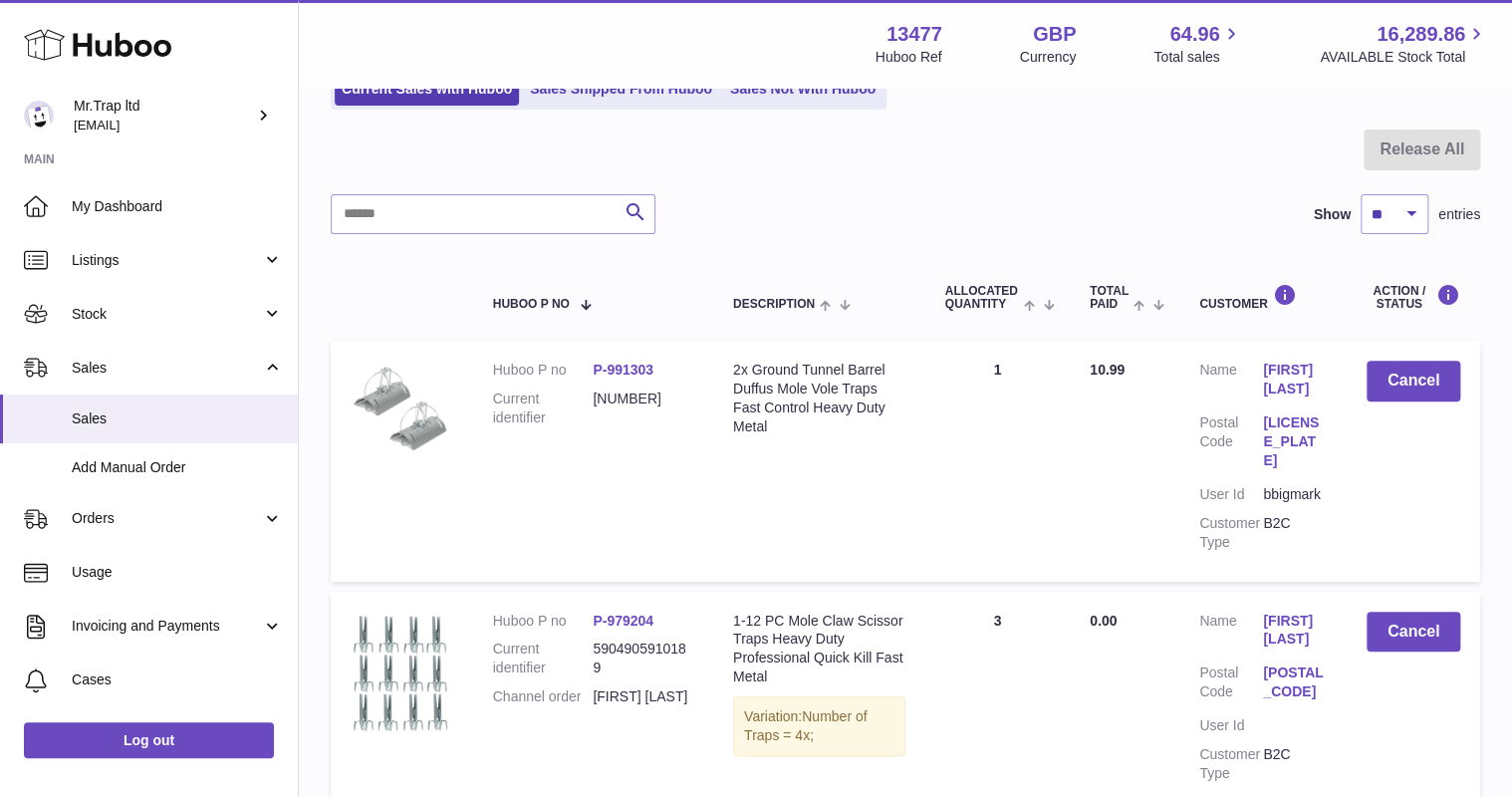 click on "My Dashboard" at bounding box center [177, 206] 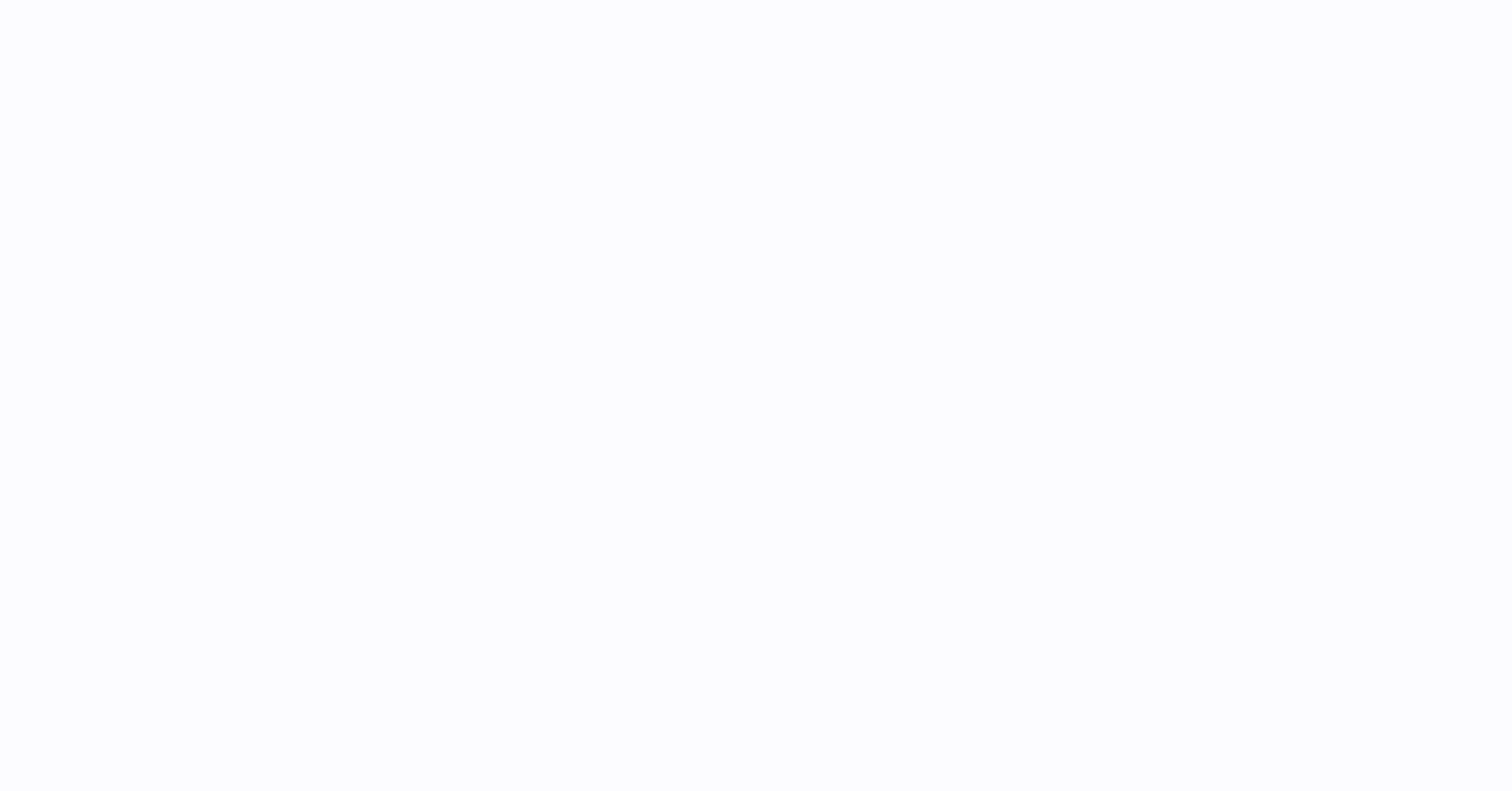 scroll, scrollTop: 0, scrollLeft: 0, axis: both 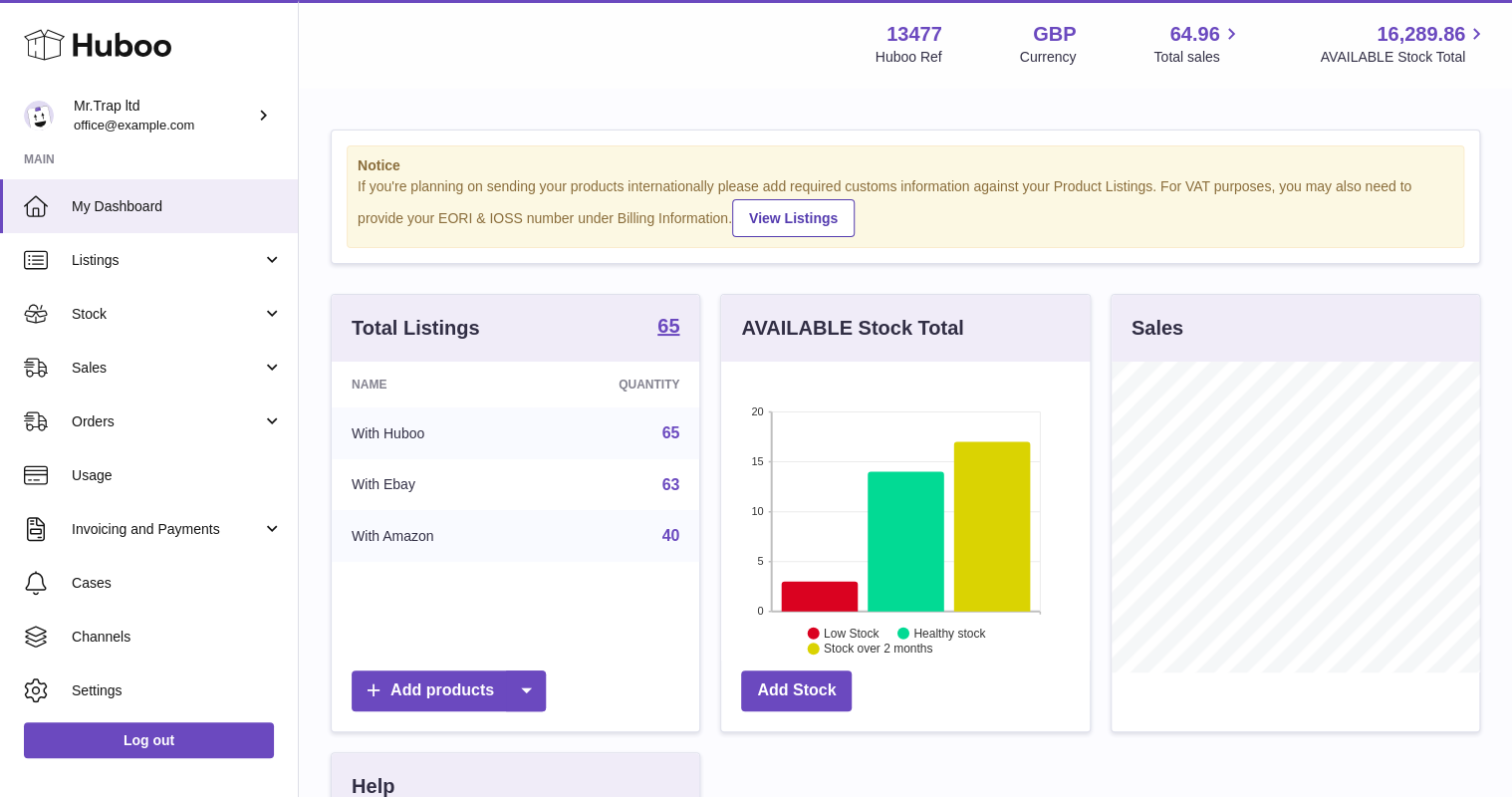 click on "Stock" at bounding box center (166, 314) 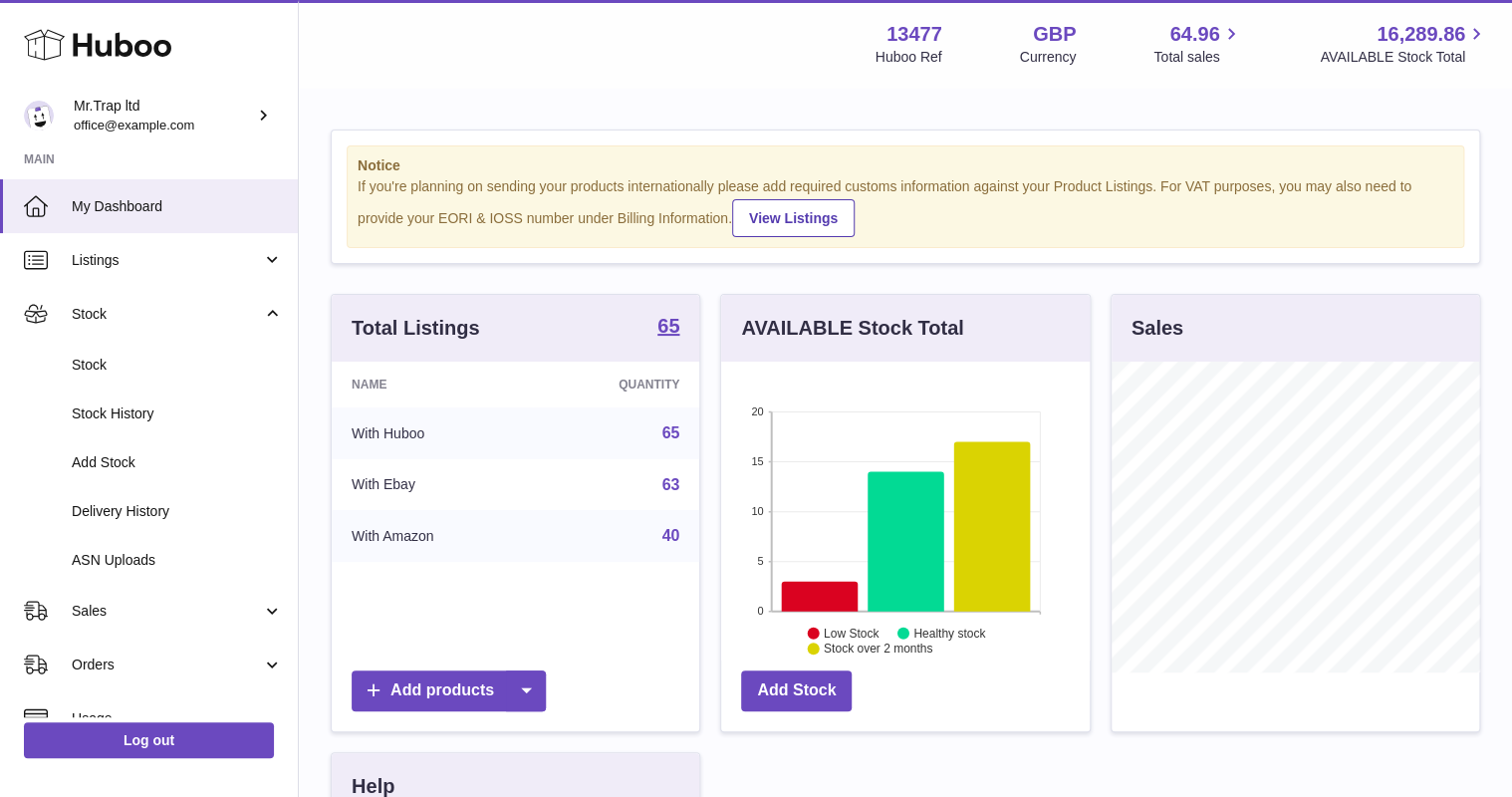 click on "Stock" at bounding box center (166, 314) 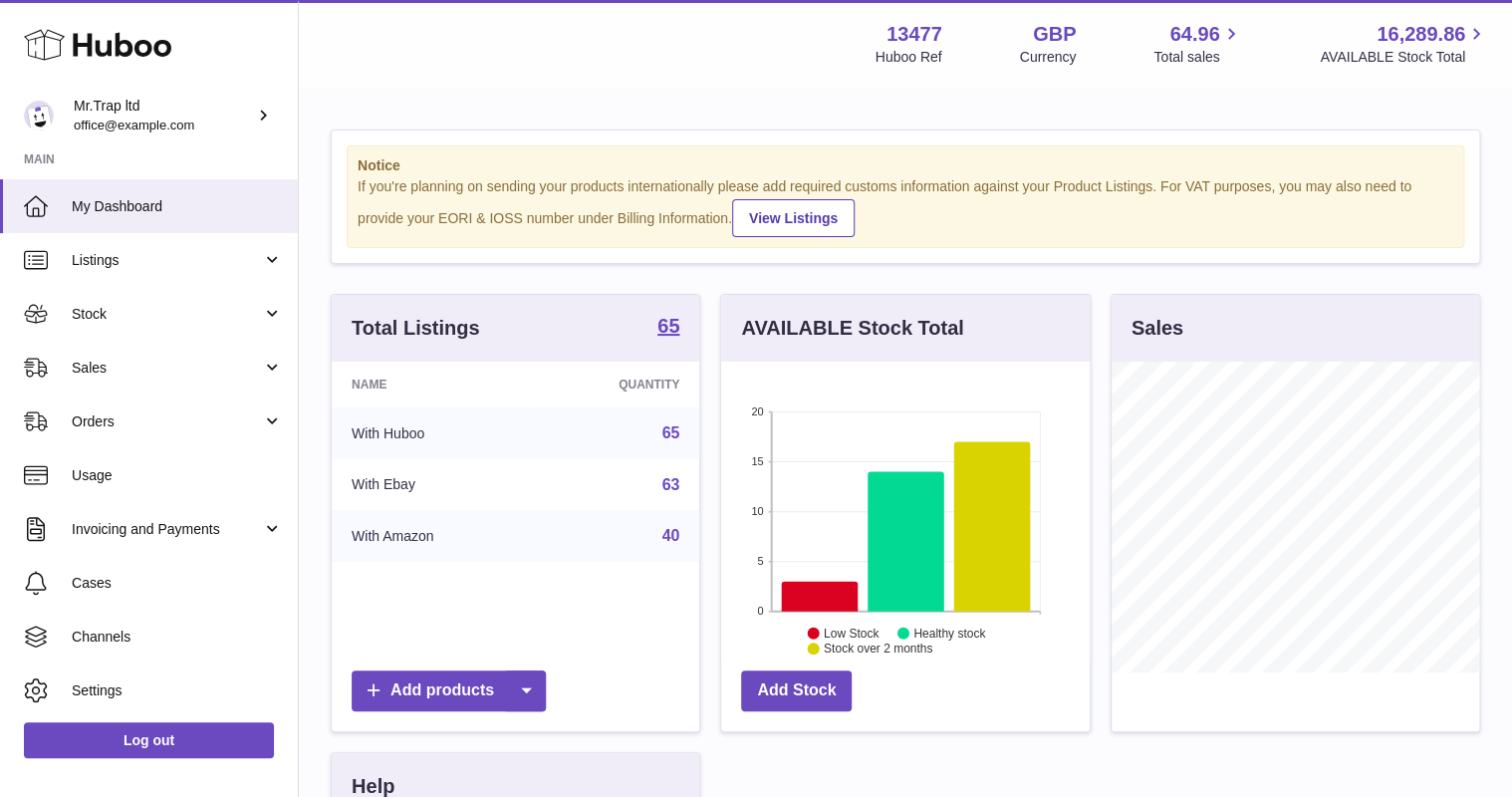 click 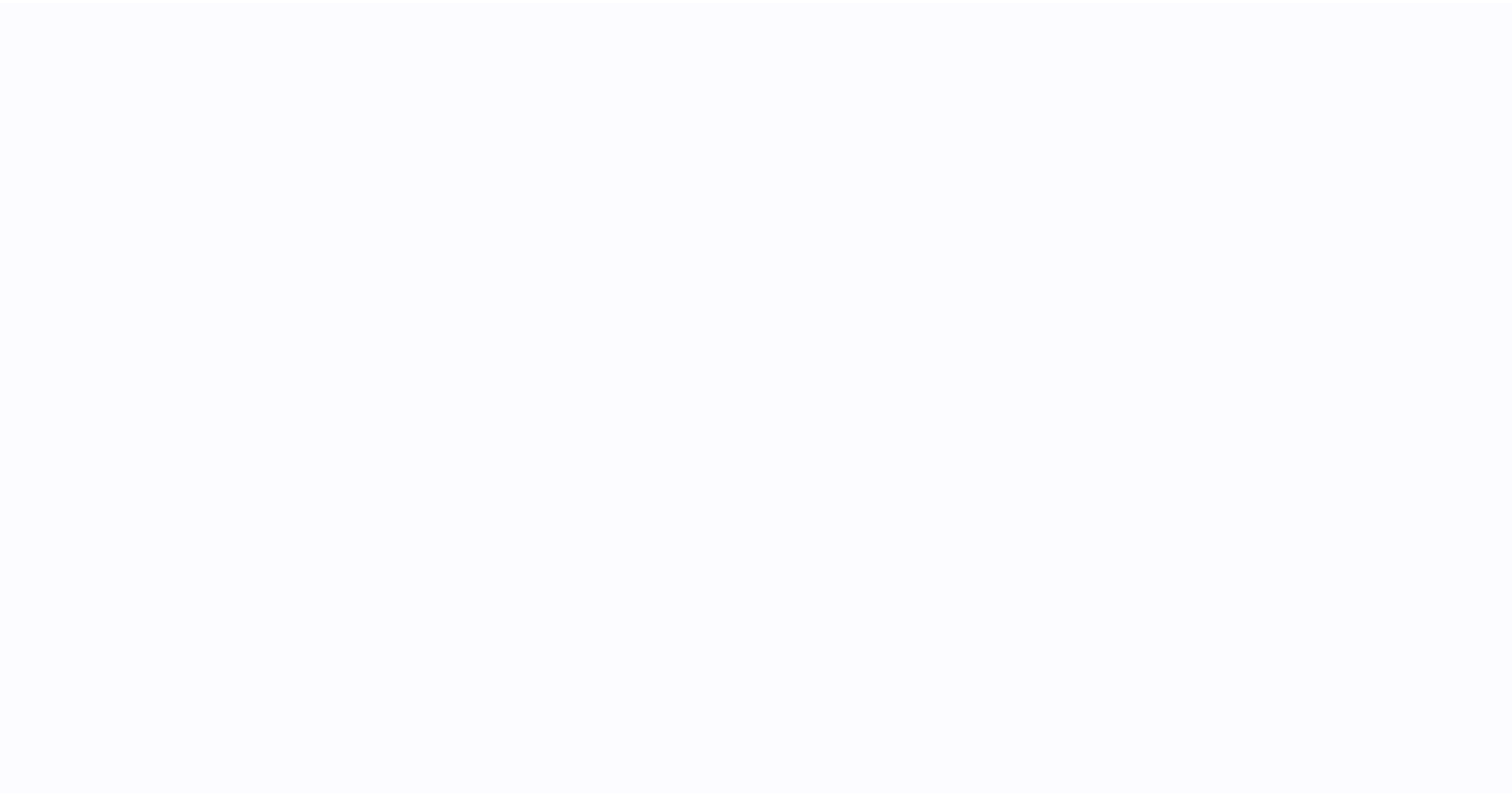 scroll, scrollTop: 0, scrollLeft: 0, axis: both 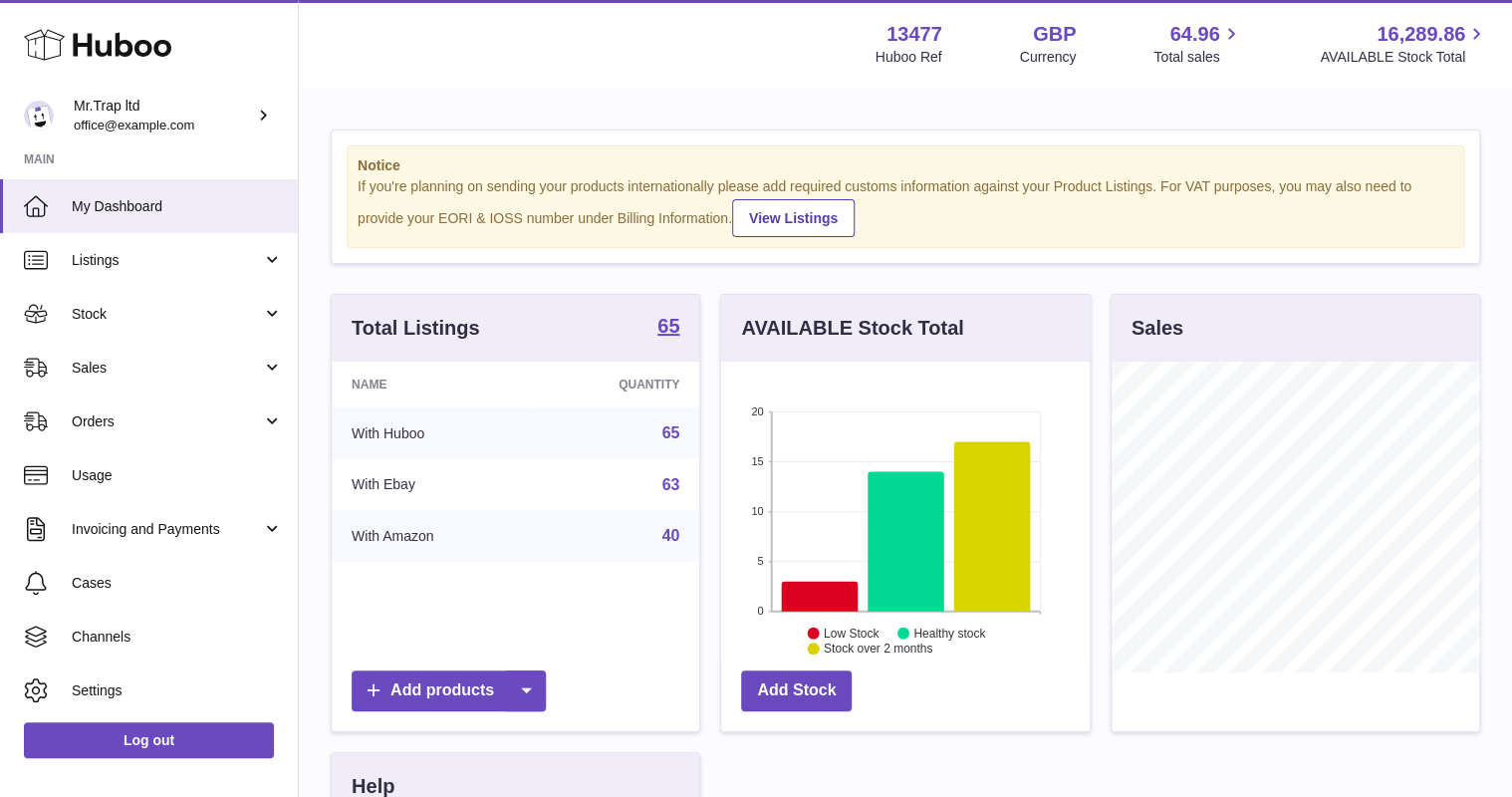click on "Orders" at bounding box center (166, 421) 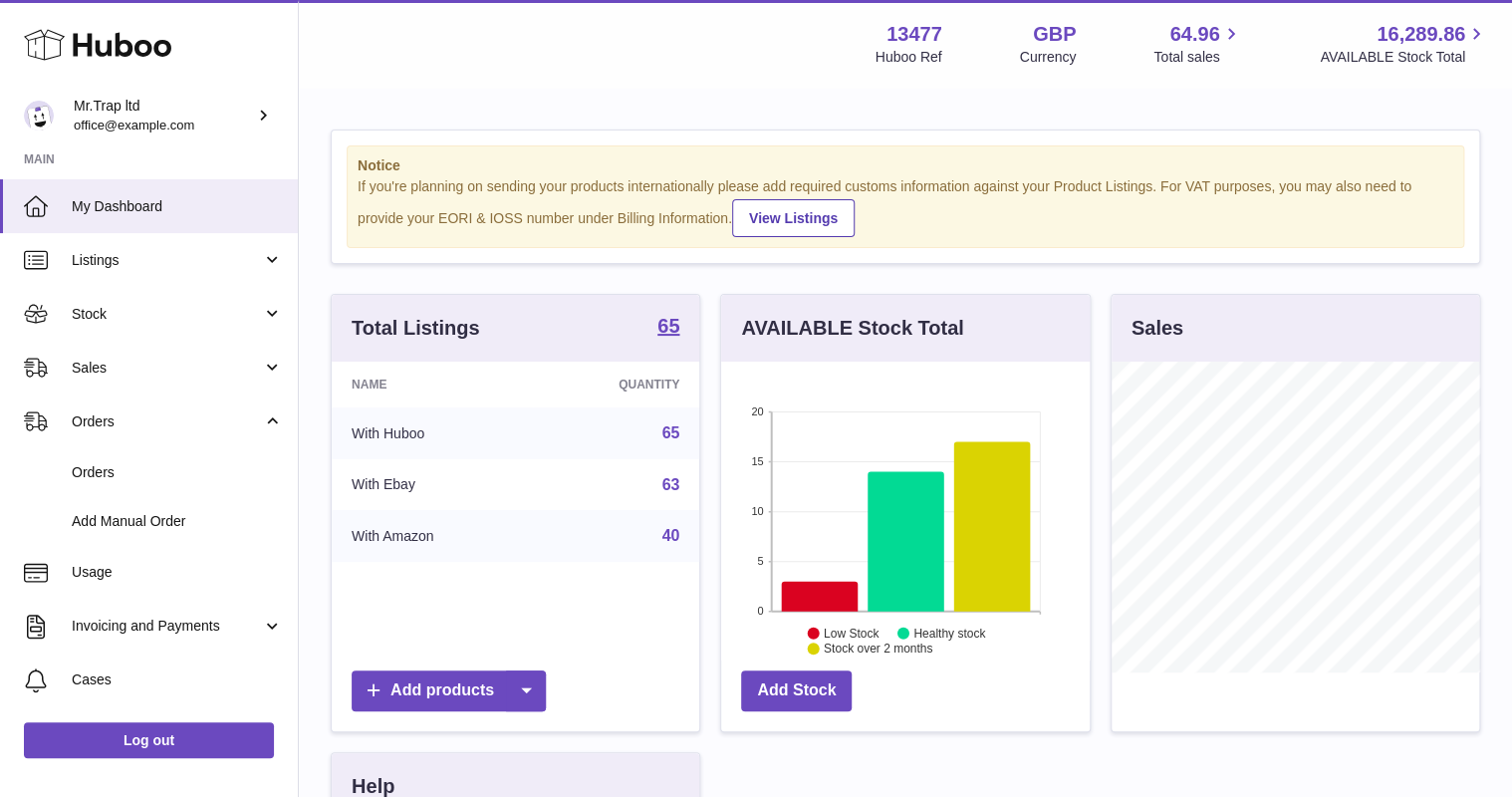 click on "Orders" at bounding box center (148, 472) 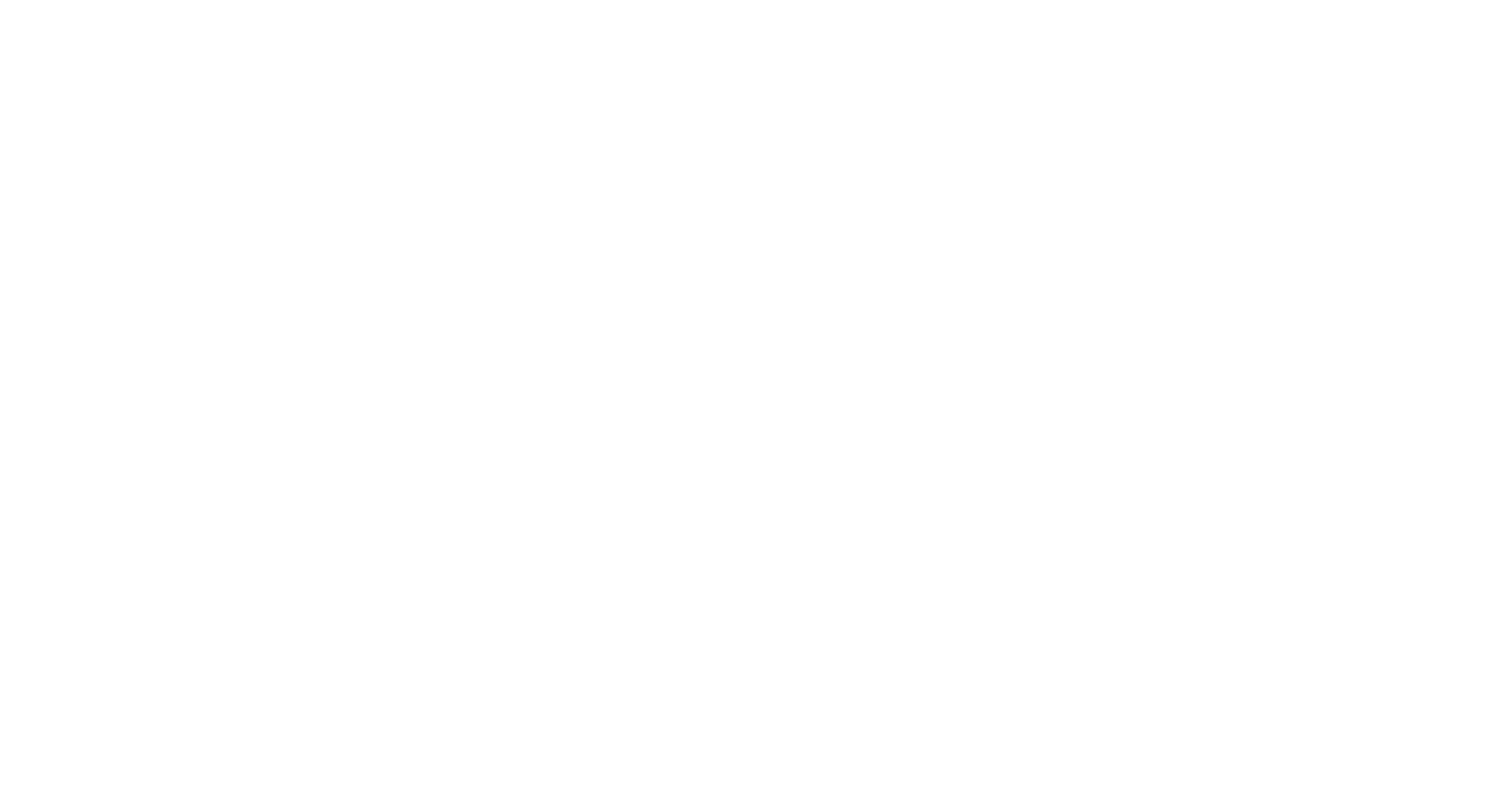 scroll, scrollTop: 0, scrollLeft: 0, axis: both 